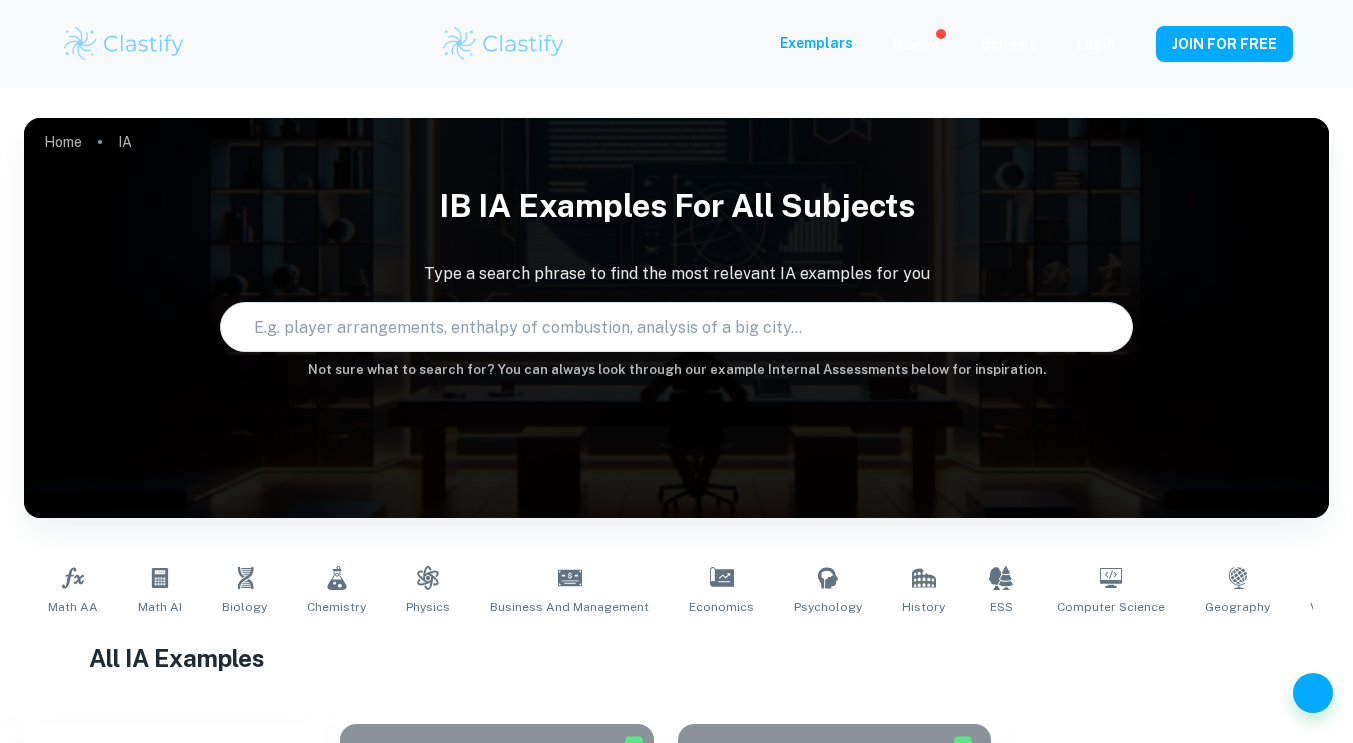 scroll, scrollTop: 0, scrollLeft: 0, axis: both 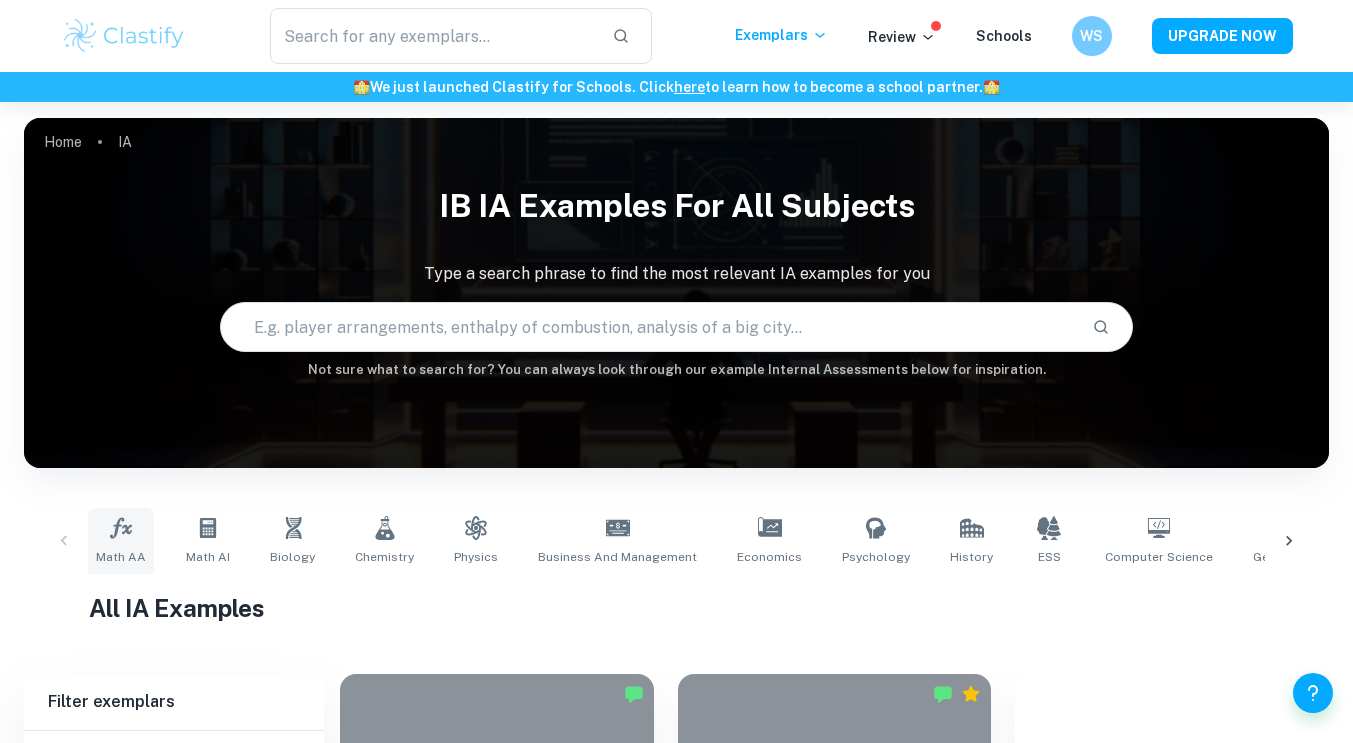click on "Math AA" at bounding box center (121, 557) 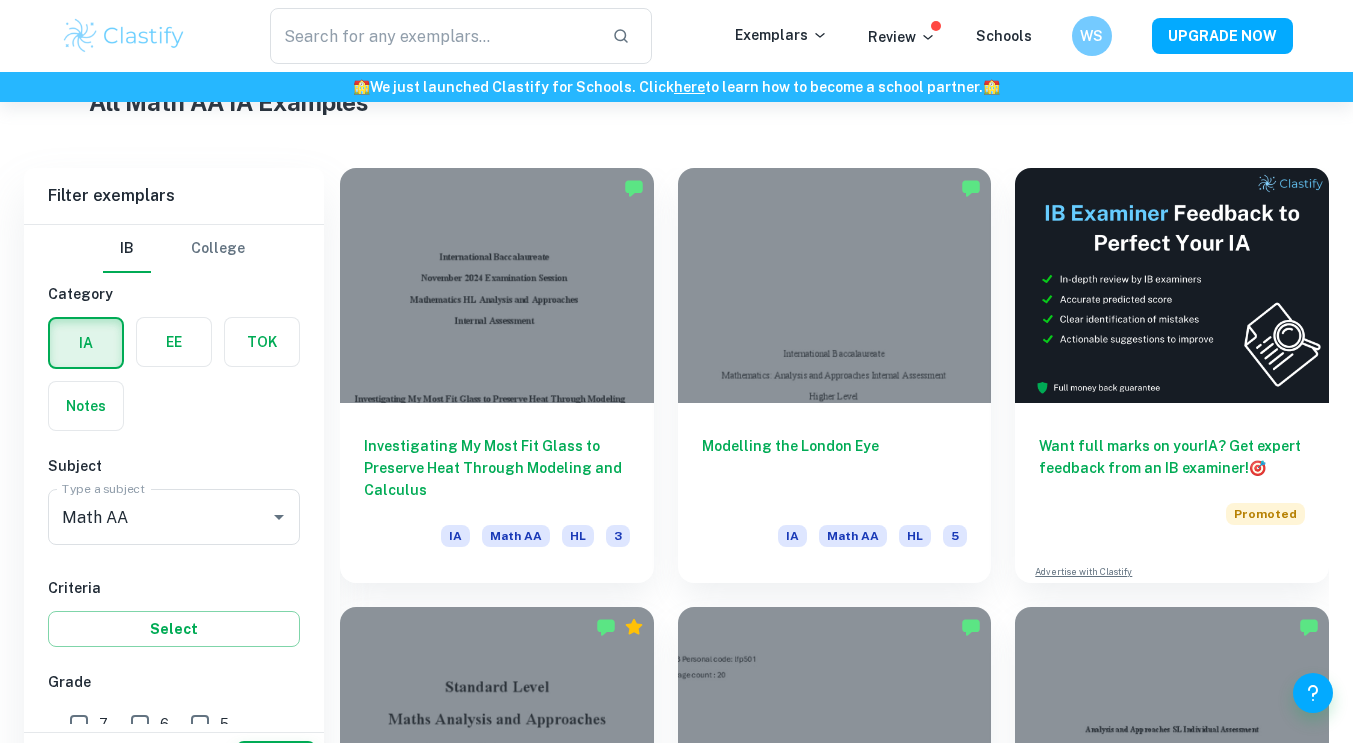 scroll, scrollTop: 575, scrollLeft: 0, axis: vertical 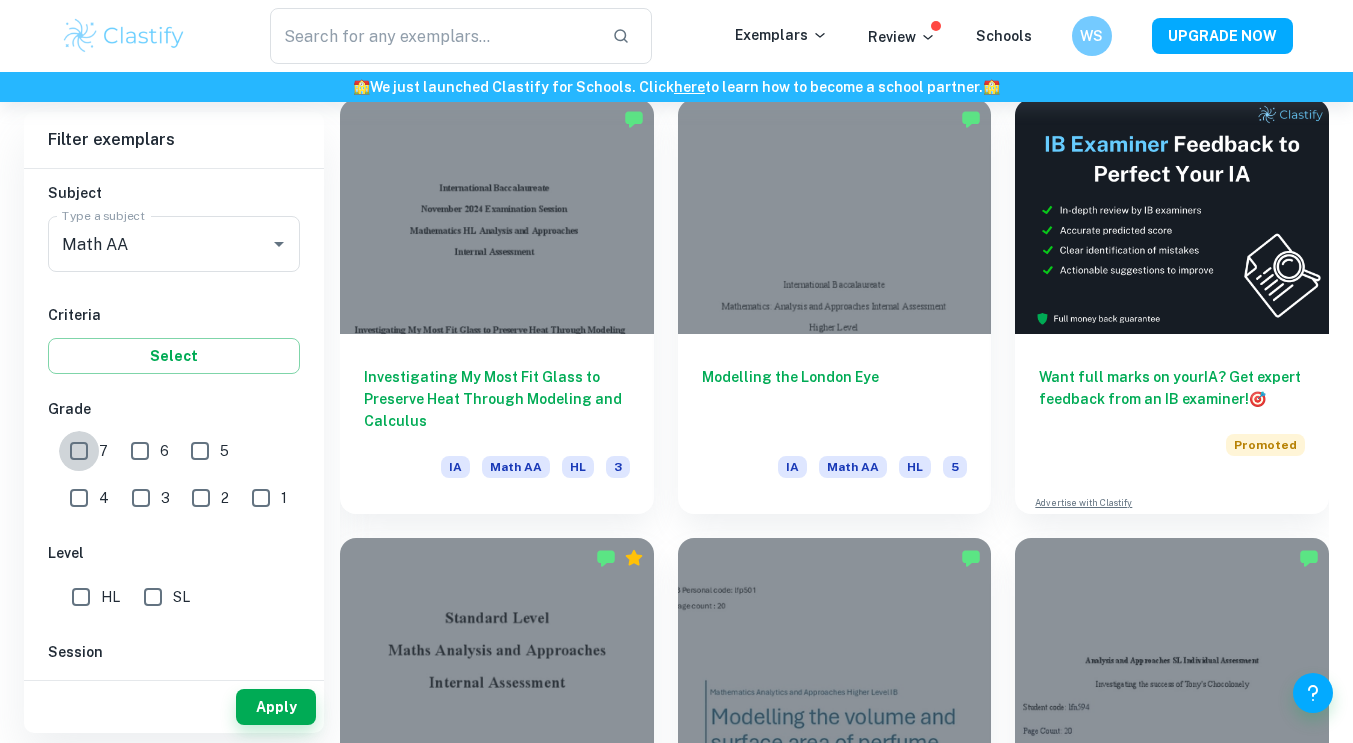 click on "7" at bounding box center (79, 451) 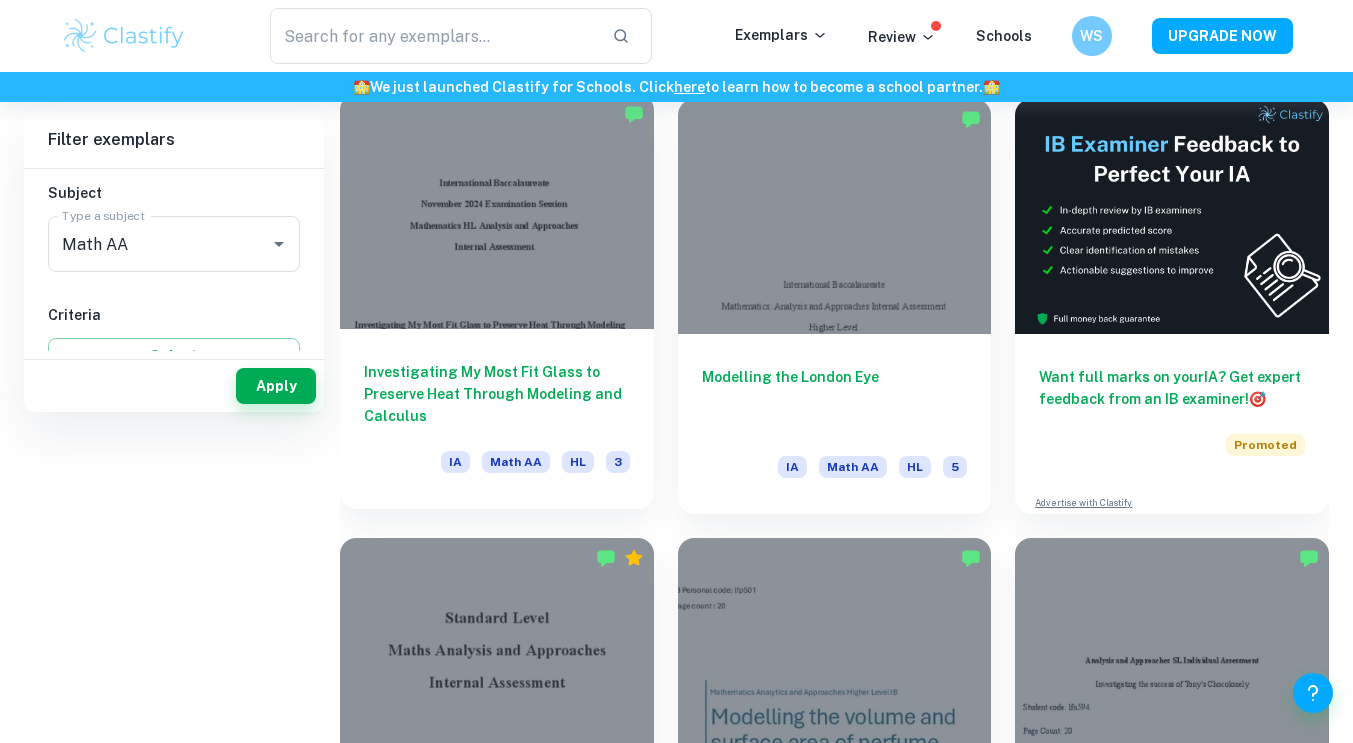 scroll, scrollTop: 0, scrollLeft: 0, axis: both 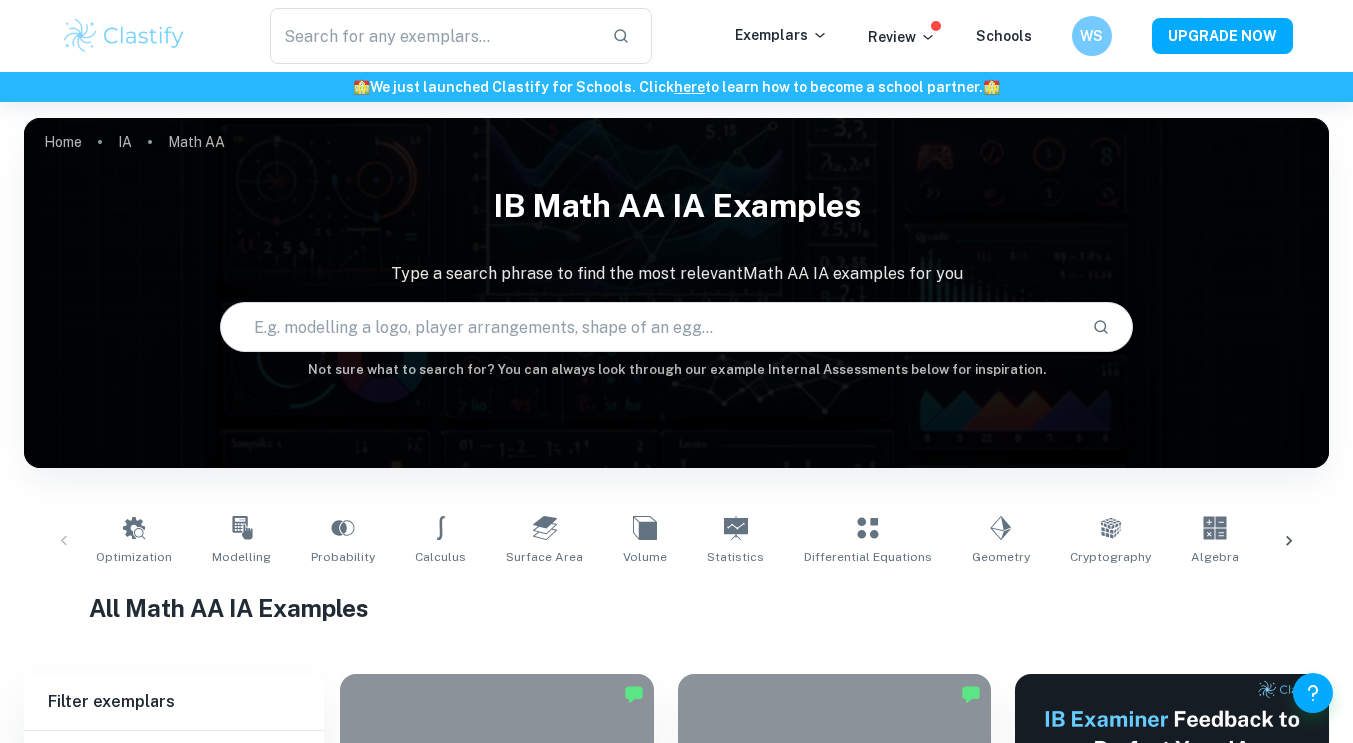 click at bounding box center [649, 327] 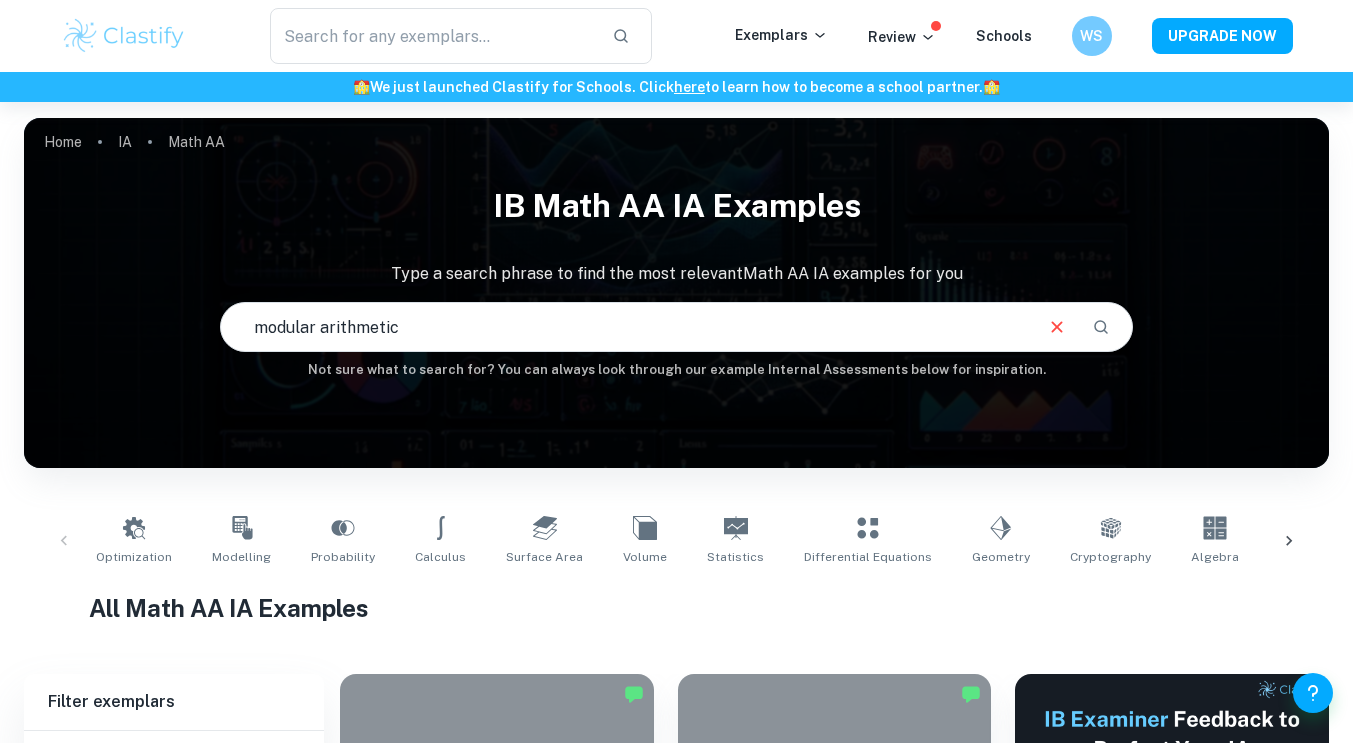 type on "modular arithmetic" 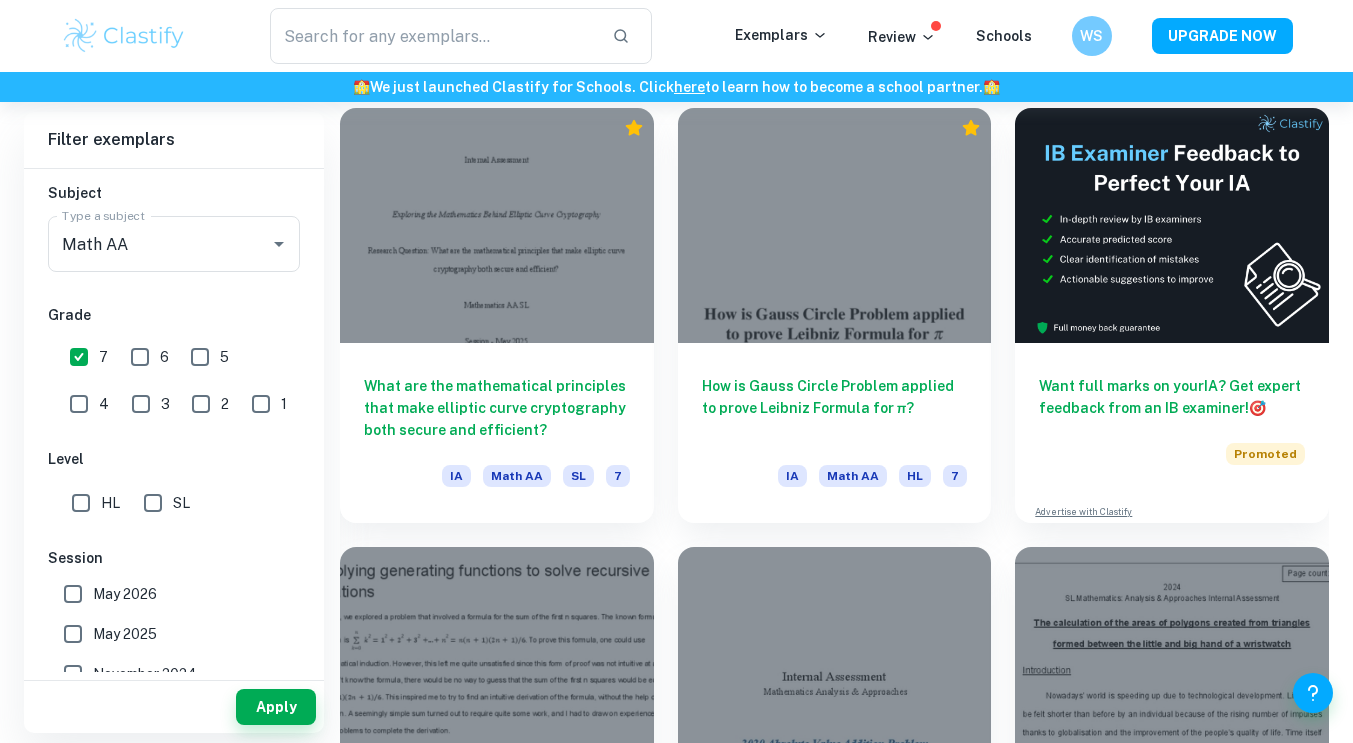 scroll, scrollTop: 0, scrollLeft: 0, axis: both 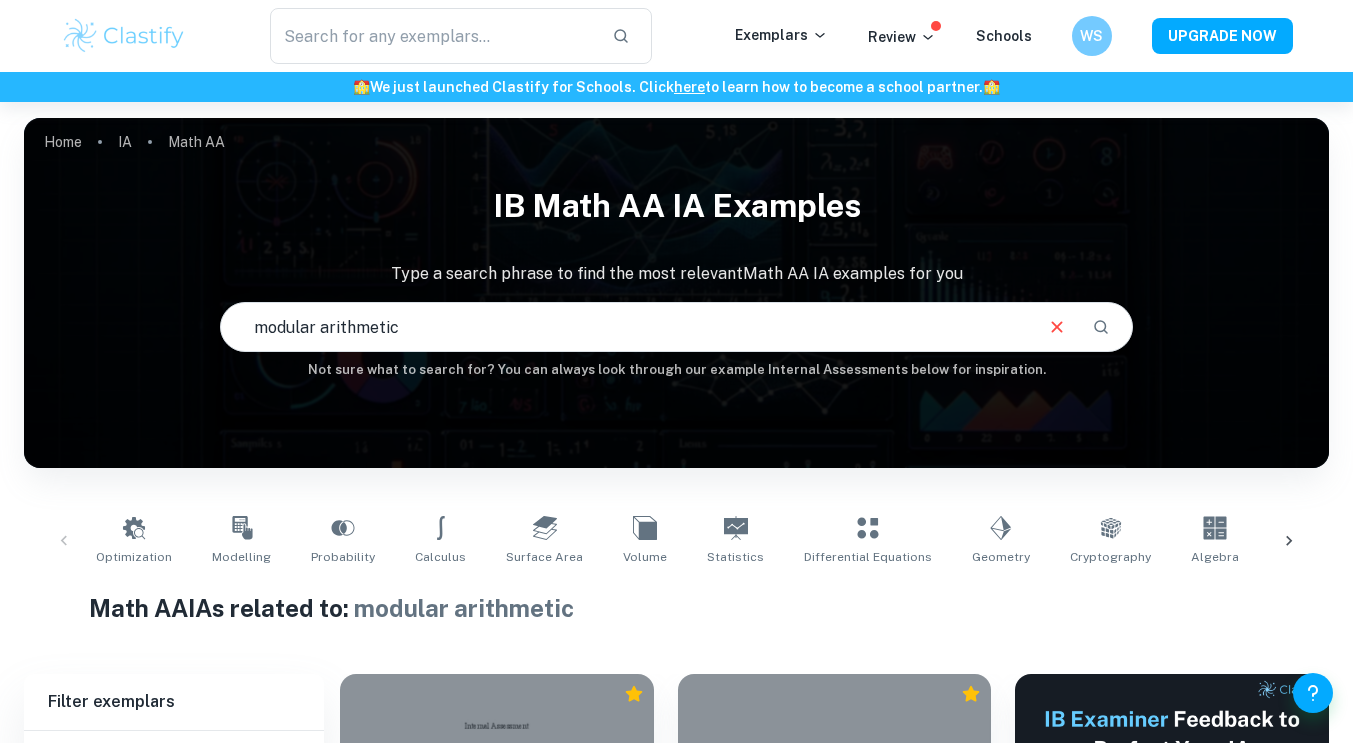 click on "modular arithmetic" at bounding box center [626, 327] 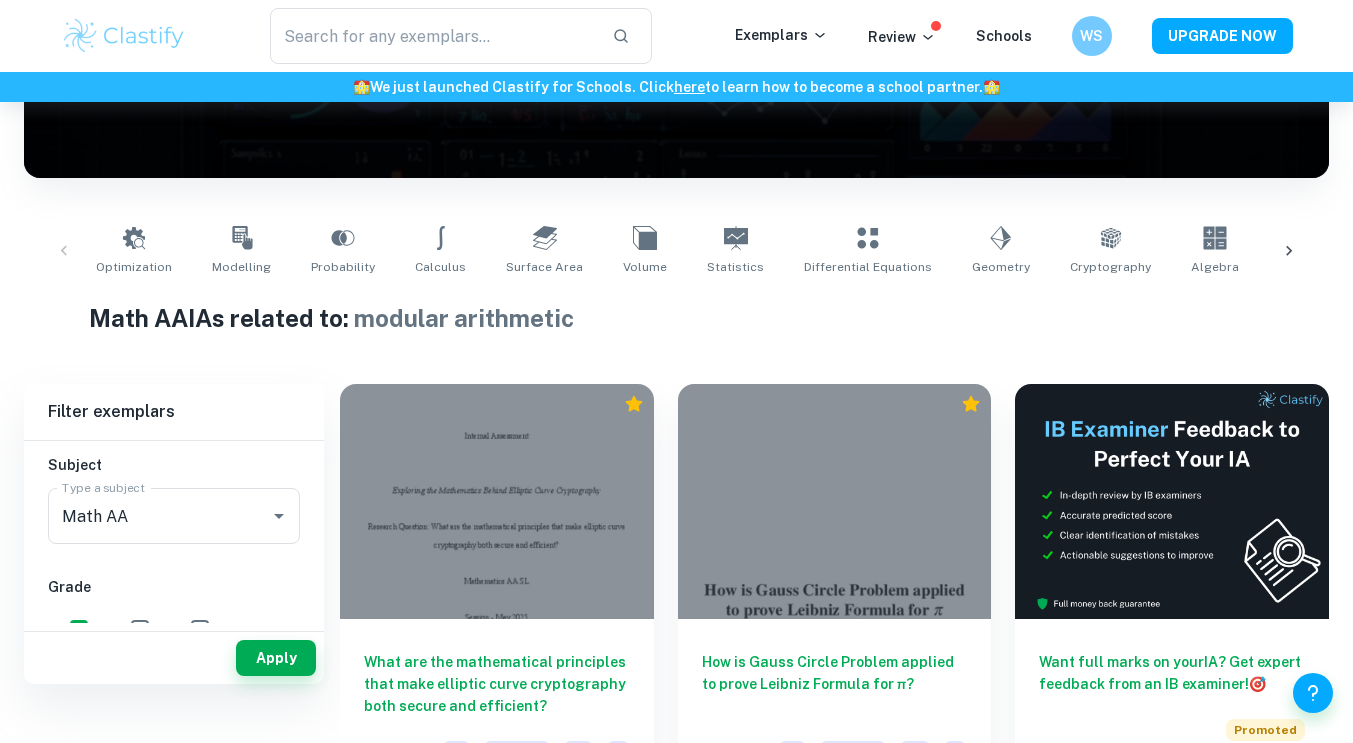 scroll, scrollTop: 0, scrollLeft: 0, axis: both 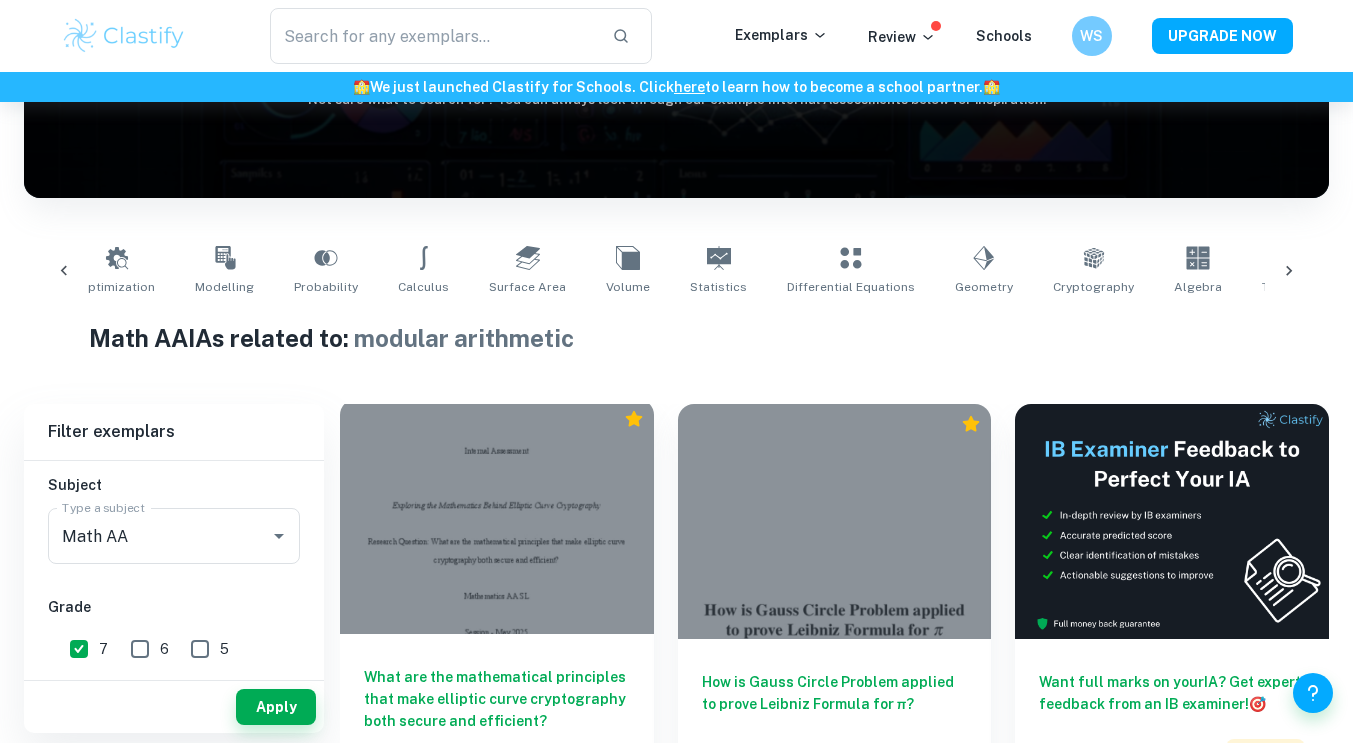 click at bounding box center (497, 516) 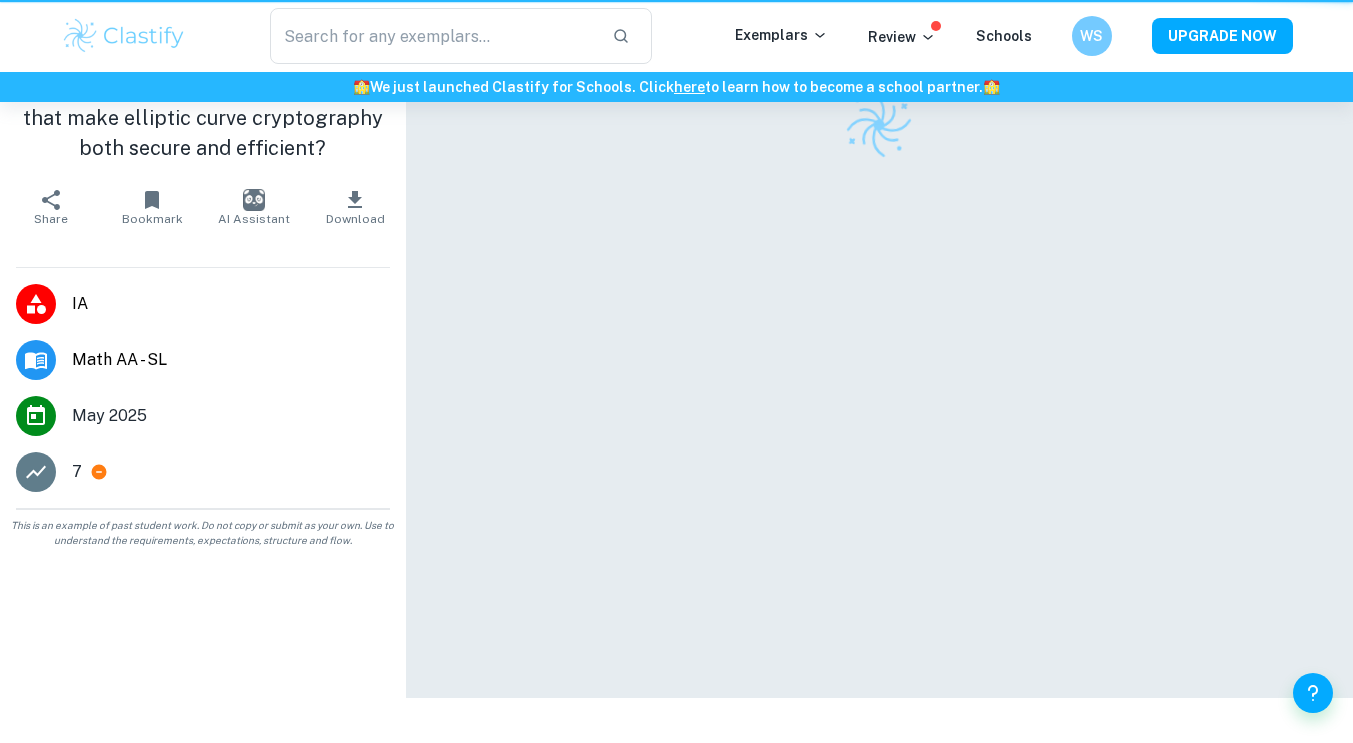 scroll, scrollTop: 0, scrollLeft: 0, axis: both 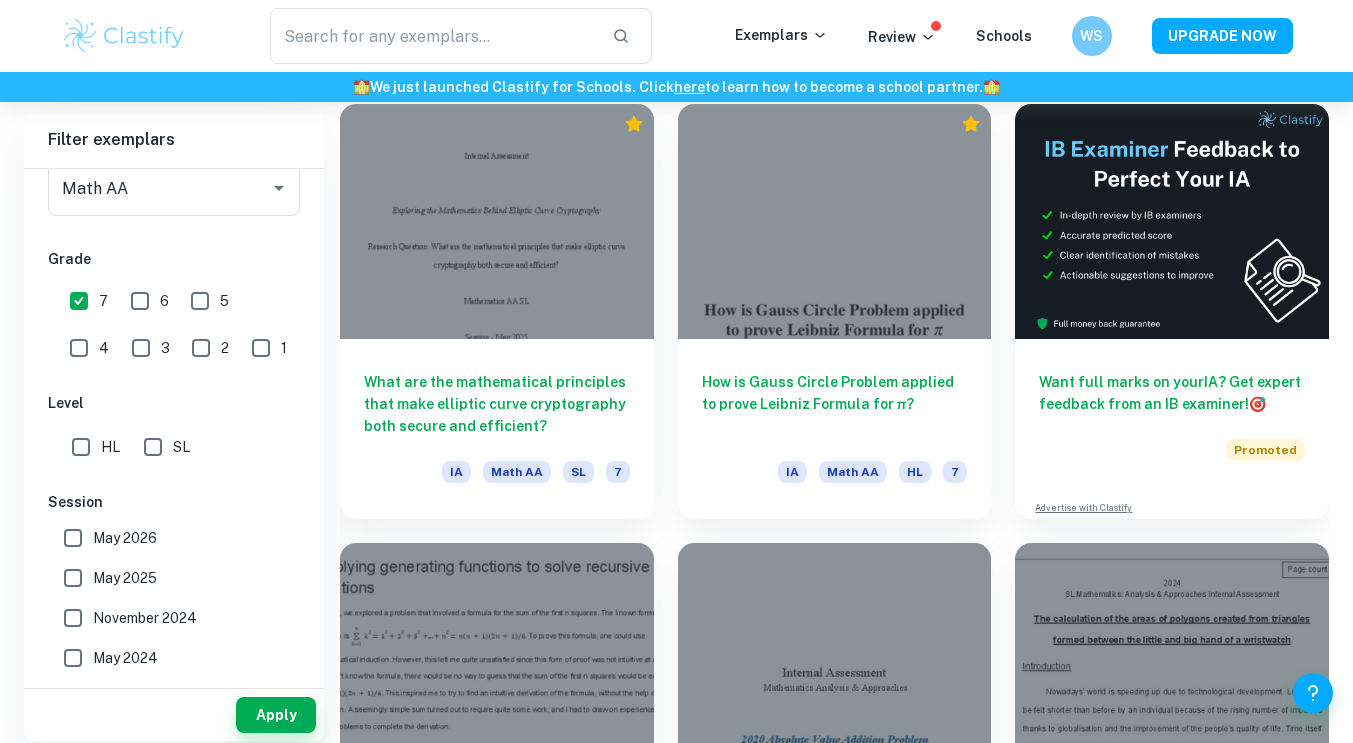 click on "May 2025" at bounding box center [73, 578] 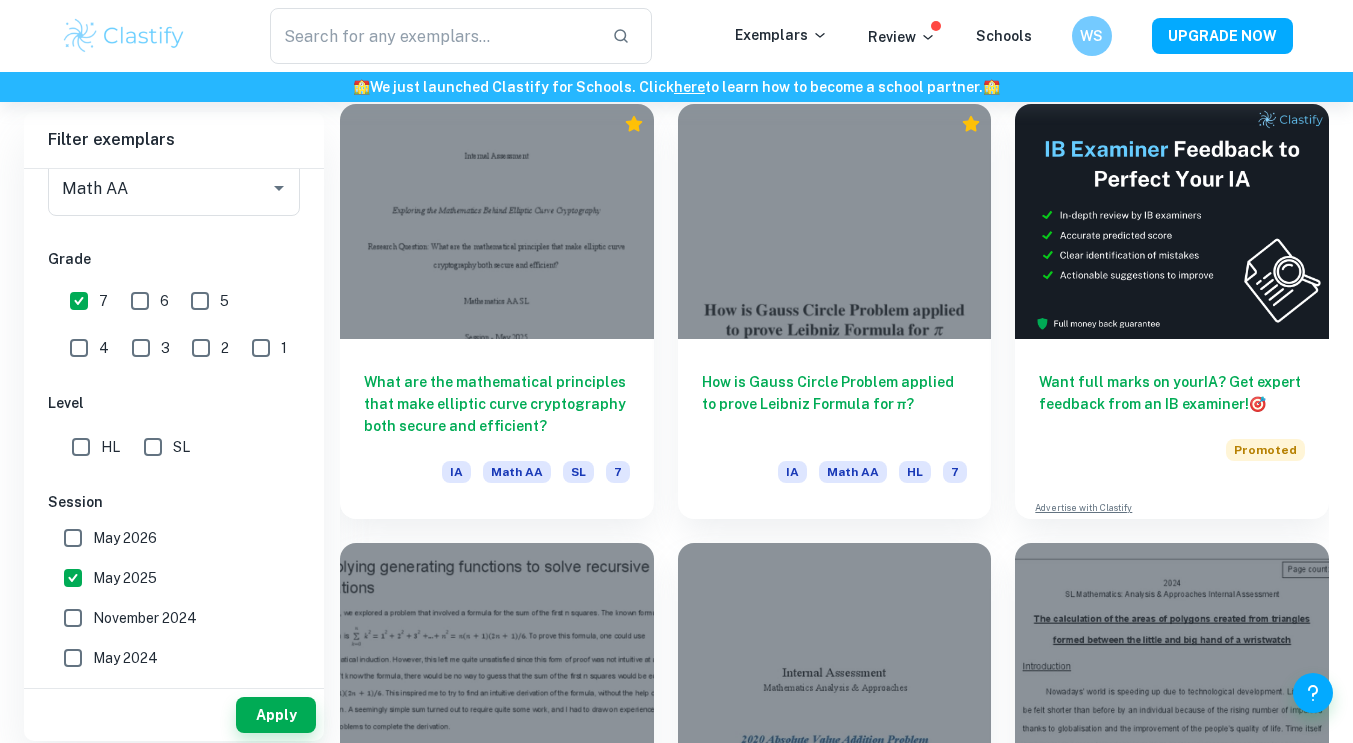 click on "November 2024" at bounding box center (73, 618) 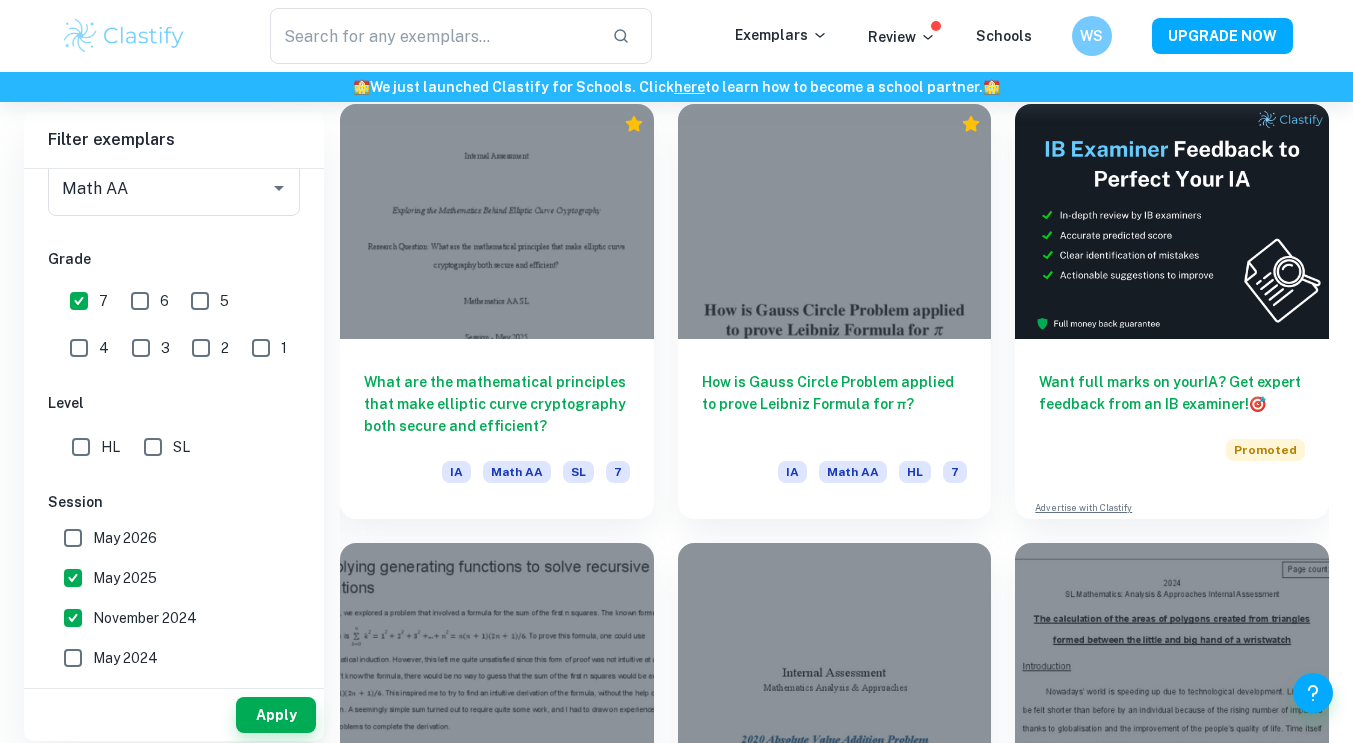 click on "May 2024" at bounding box center (73, 658) 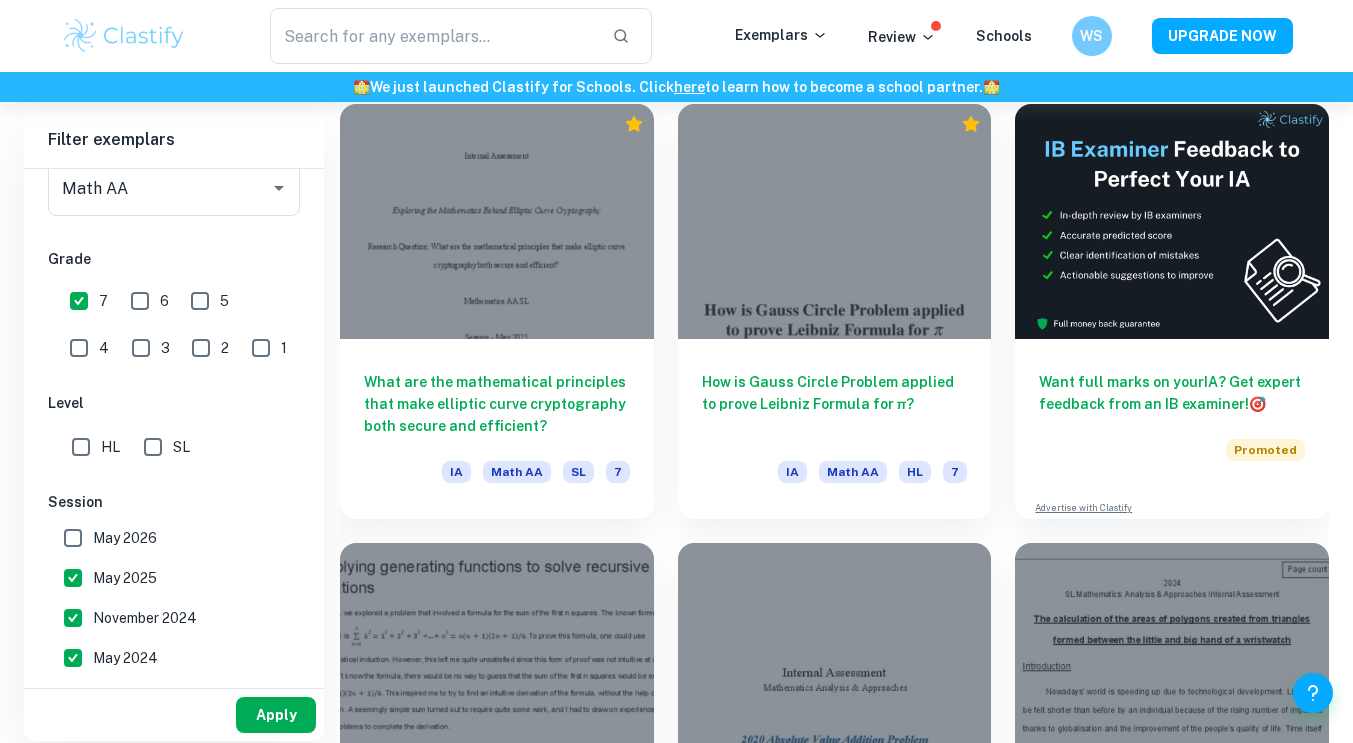 click on "Apply" at bounding box center [276, 715] 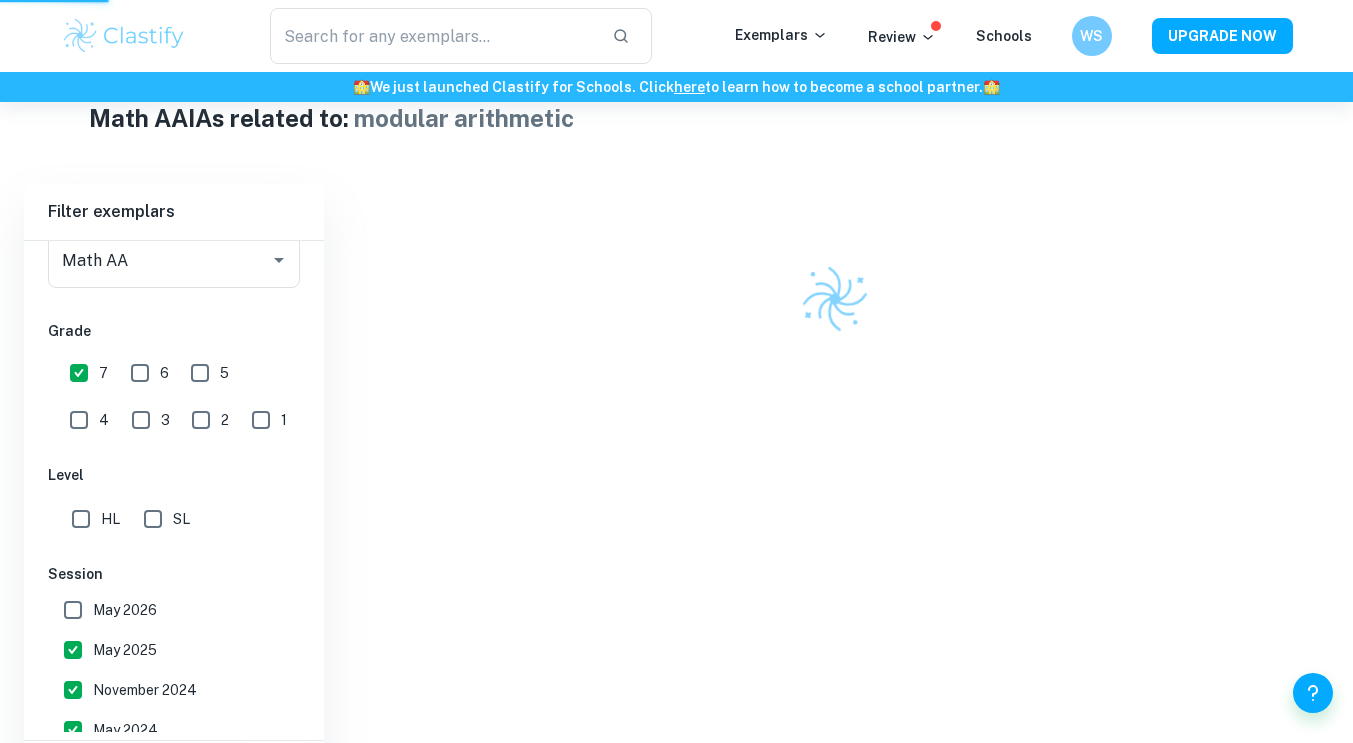 scroll, scrollTop: 410, scrollLeft: 0, axis: vertical 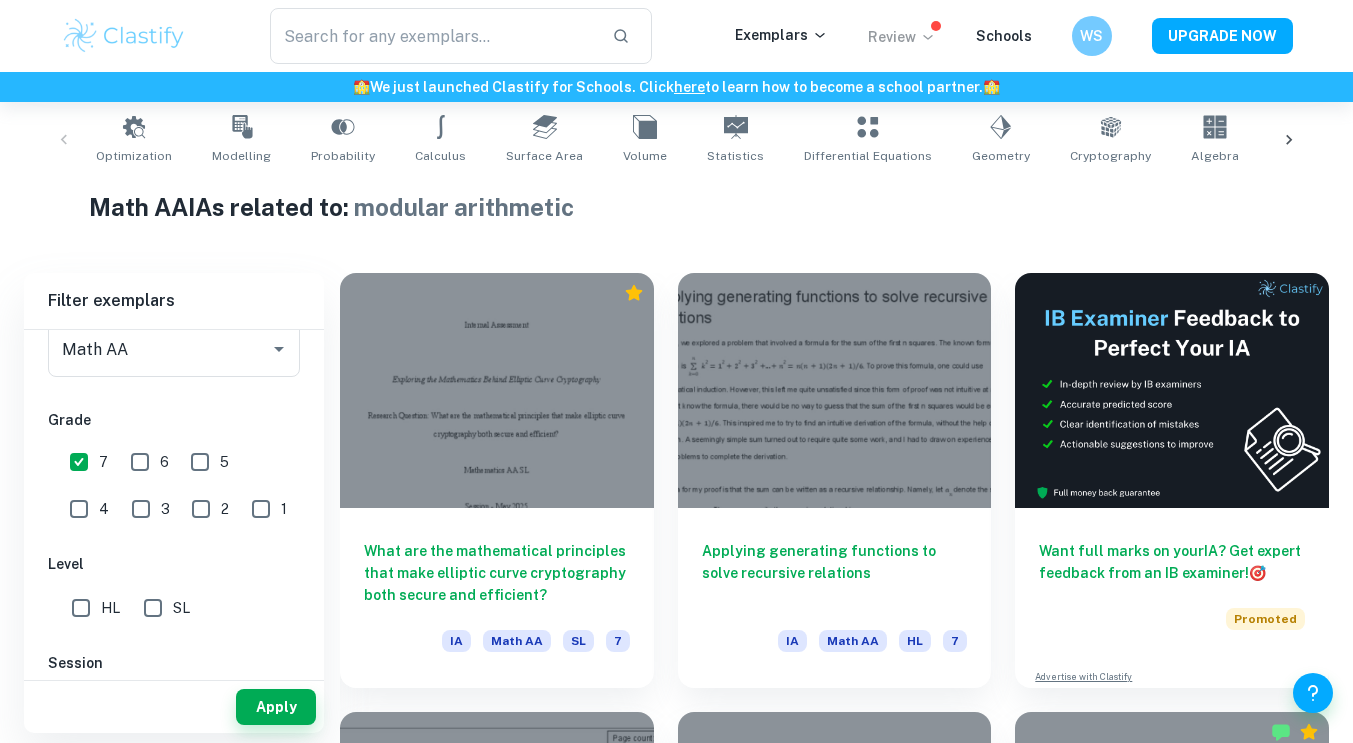 click on "Review" at bounding box center [902, 37] 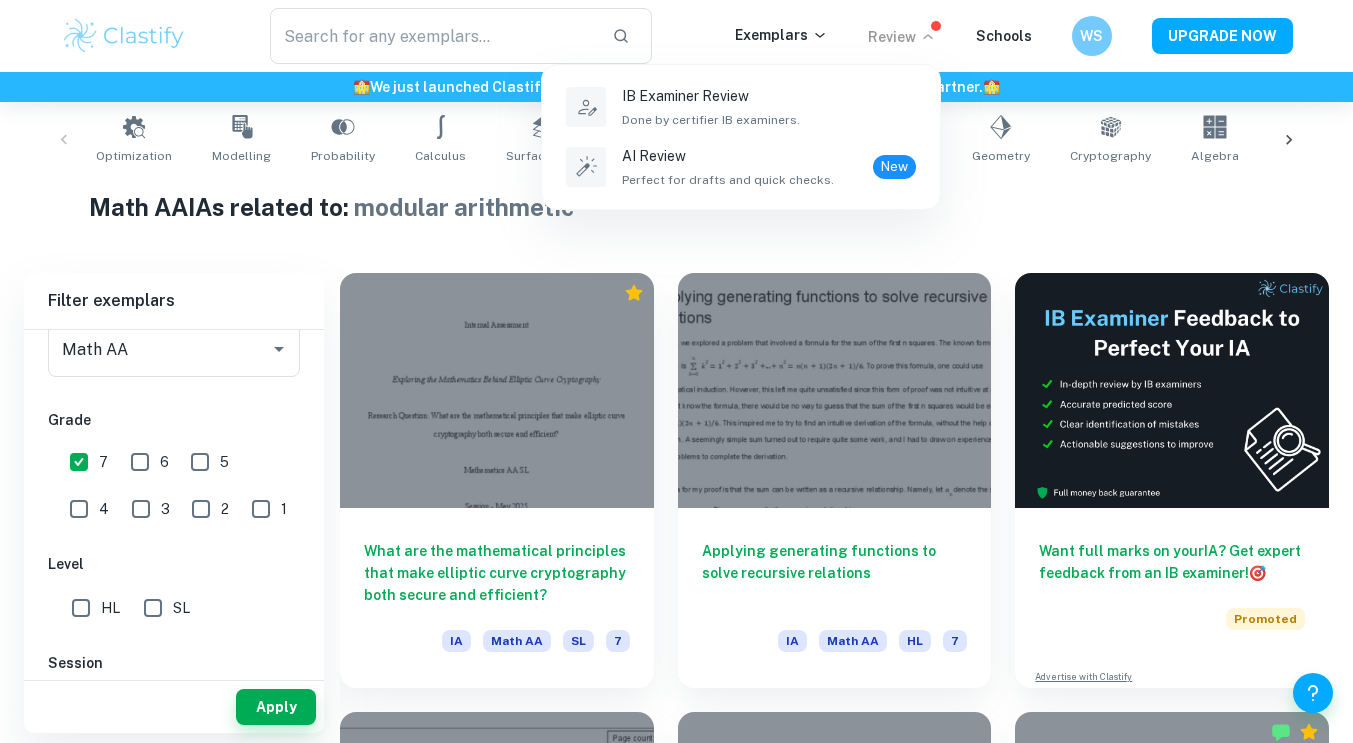 click at bounding box center (676, 371) 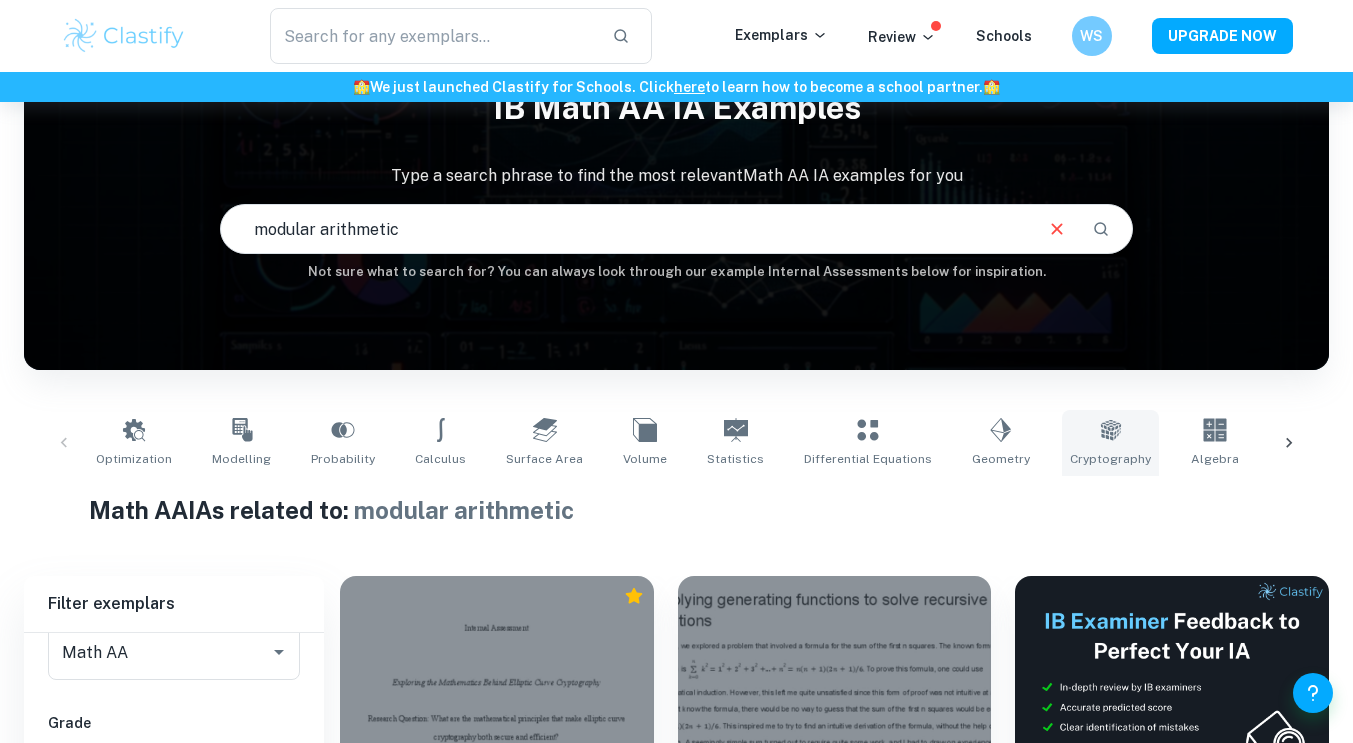 scroll, scrollTop: 115, scrollLeft: 0, axis: vertical 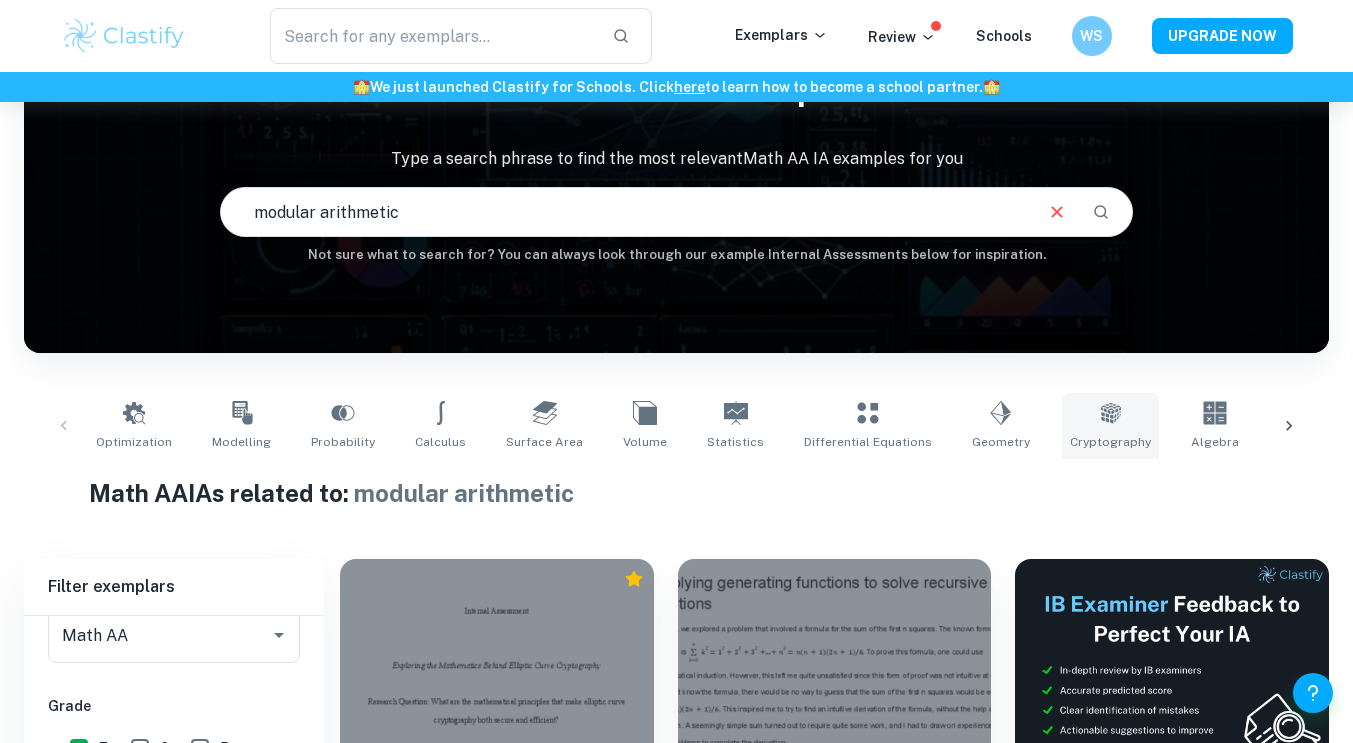 click on "Cryptography" at bounding box center [1110, 442] 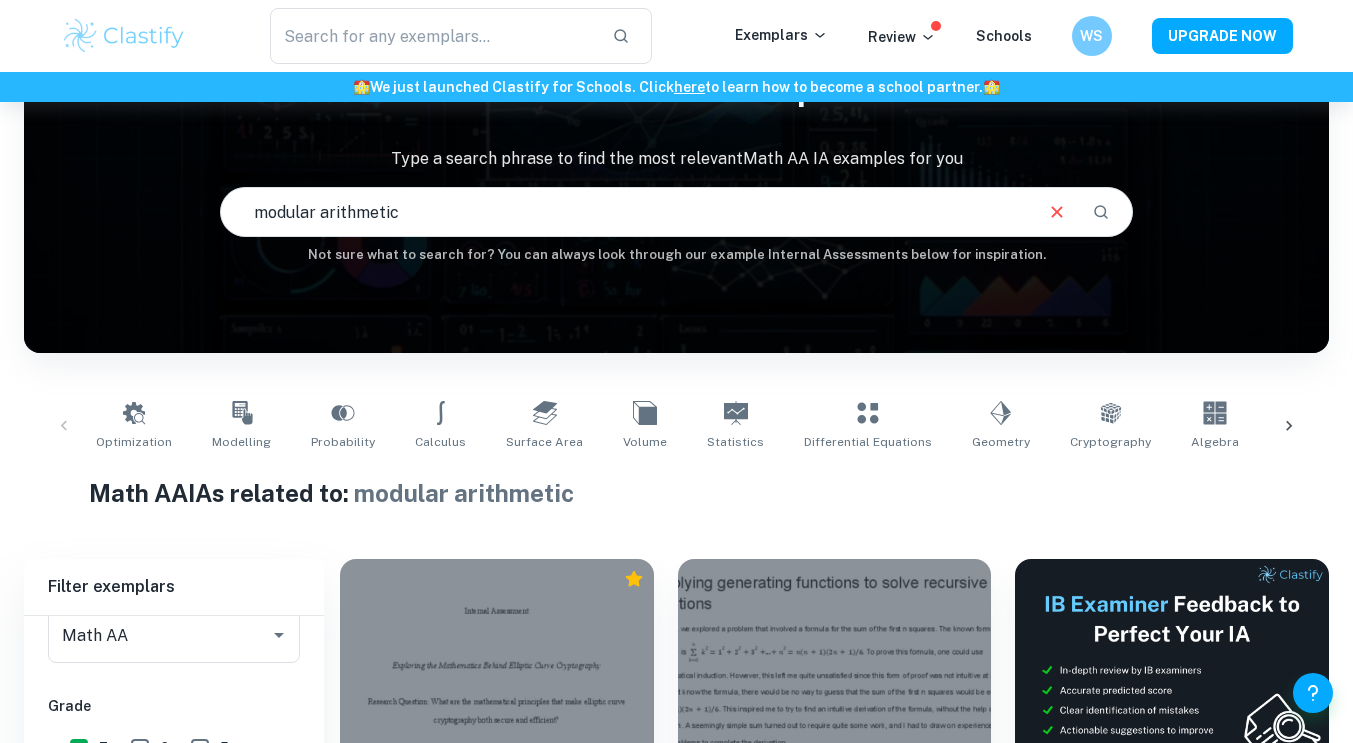 type on "Cryptography" 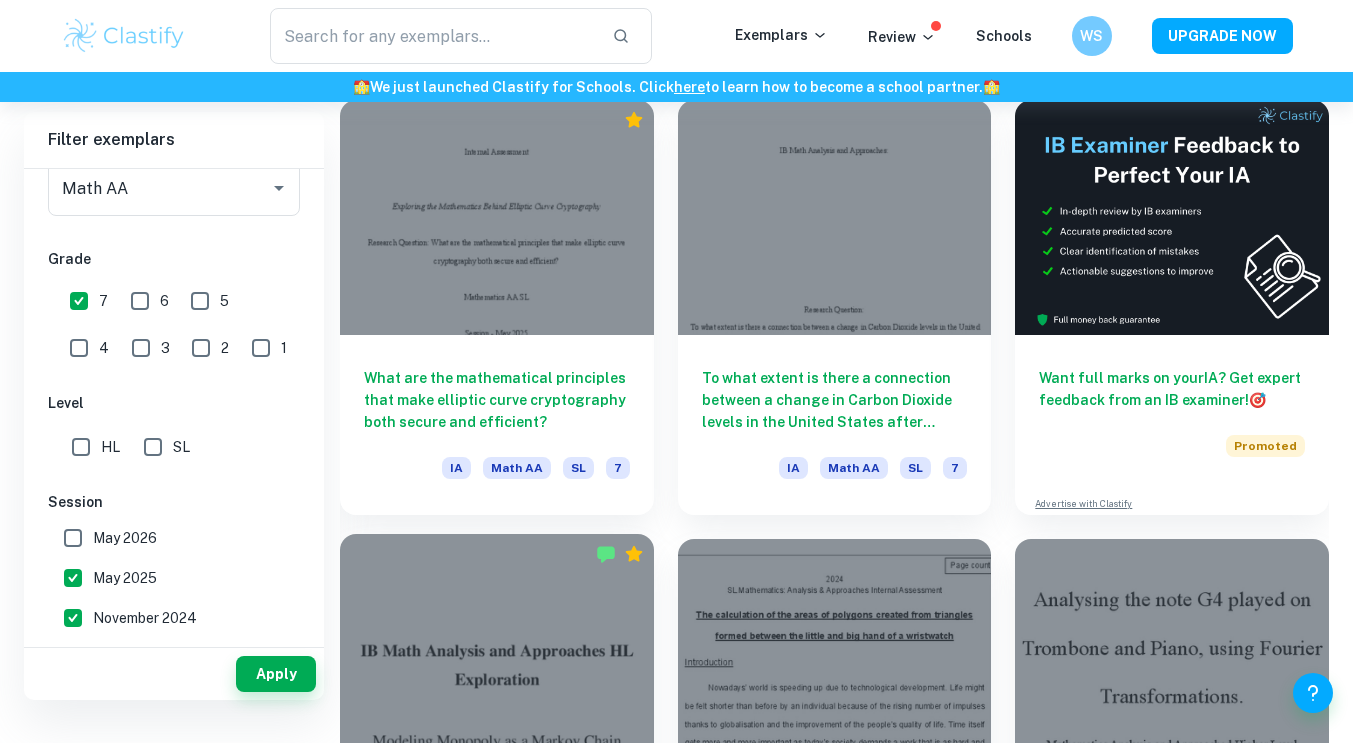 scroll, scrollTop: 498, scrollLeft: 0, axis: vertical 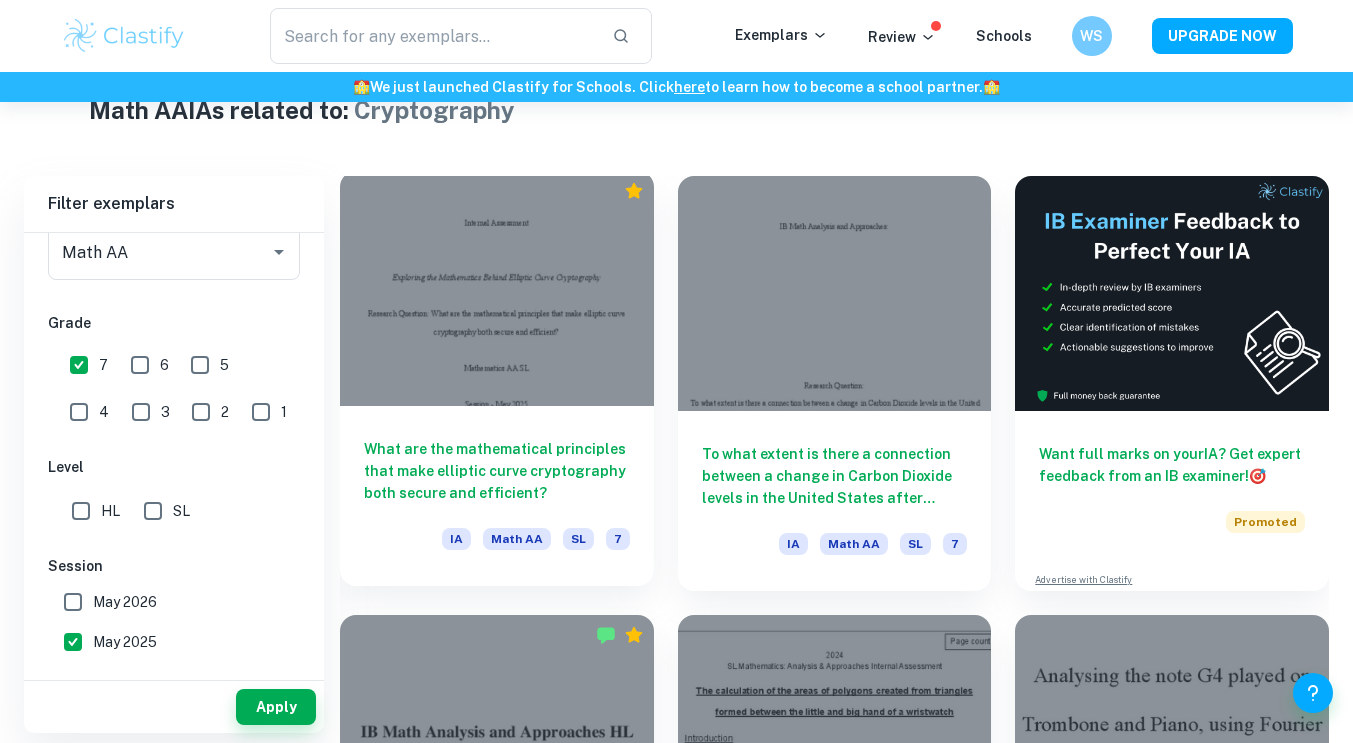 click on "What are the mathematical principles that make elliptic curve cryptography both secure and efficient? IA Math AA SL 7" at bounding box center [497, 496] 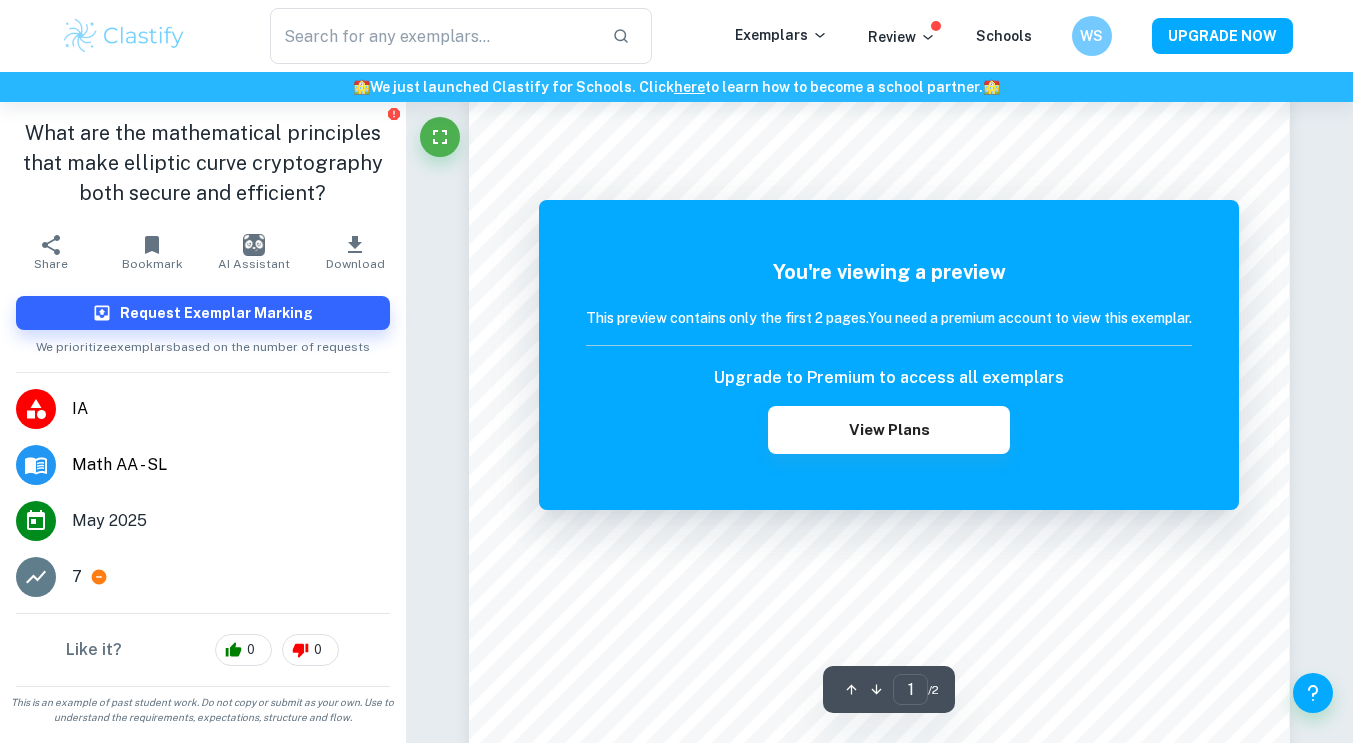 scroll, scrollTop: 0, scrollLeft: 0, axis: both 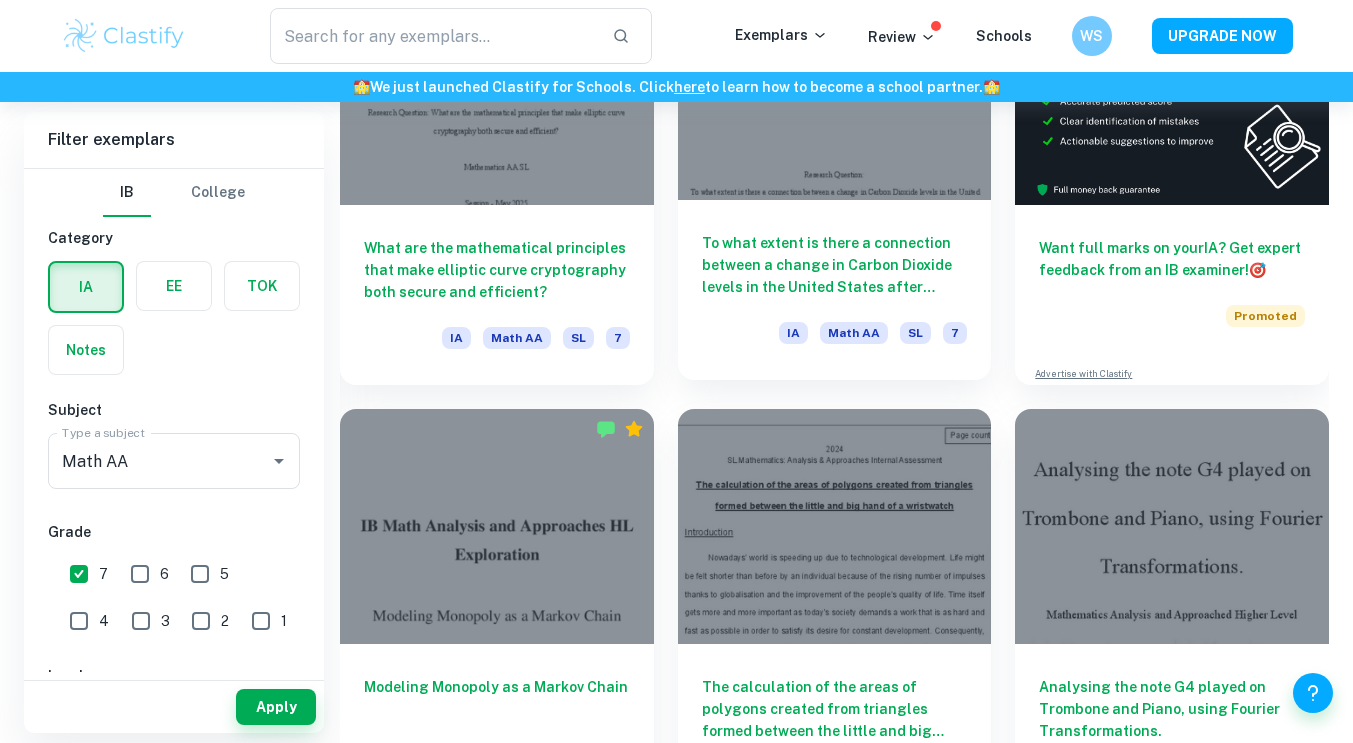 click on "To what extent is there a connection between a change in Carbon Dioxide levels in the [COUNTRY] after joining the Paris Agreement in 2016? IA Math AA SL 7" at bounding box center [835, 290] 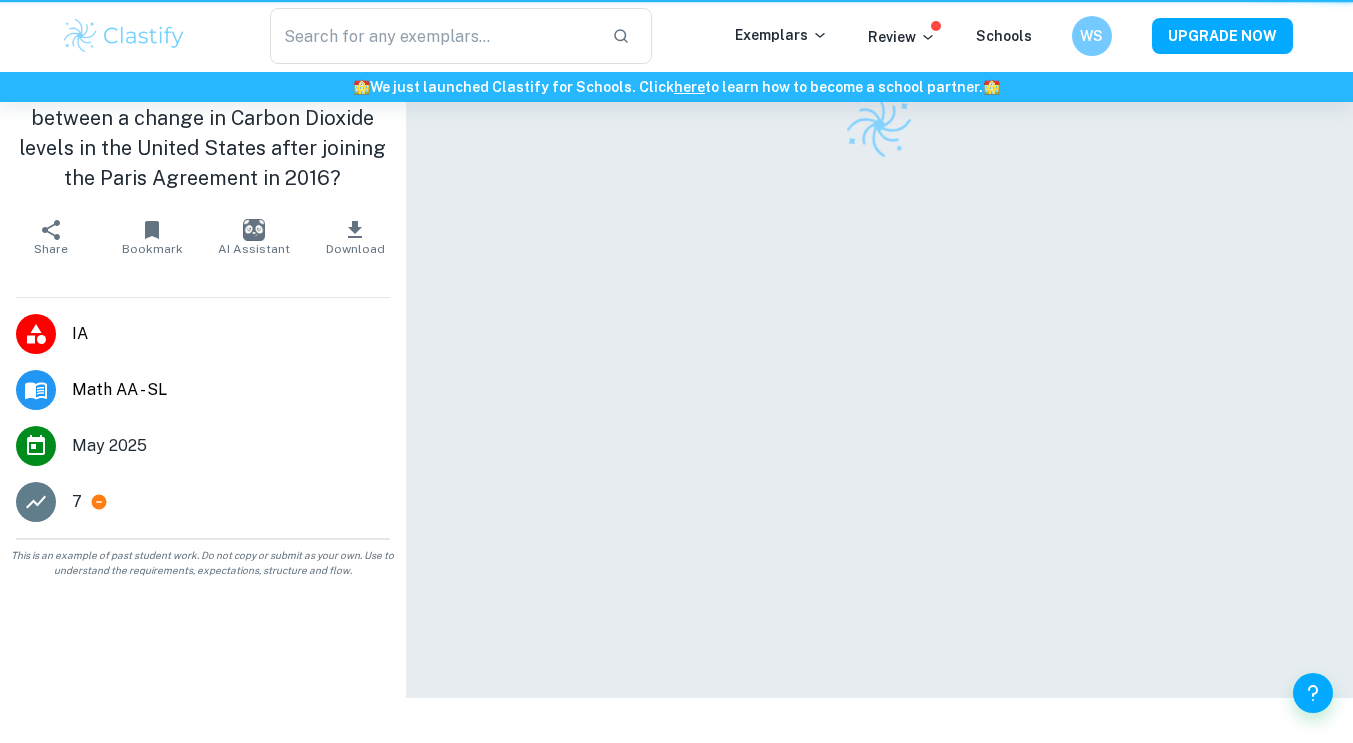 scroll, scrollTop: 0, scrollLeft: 0, axis: both 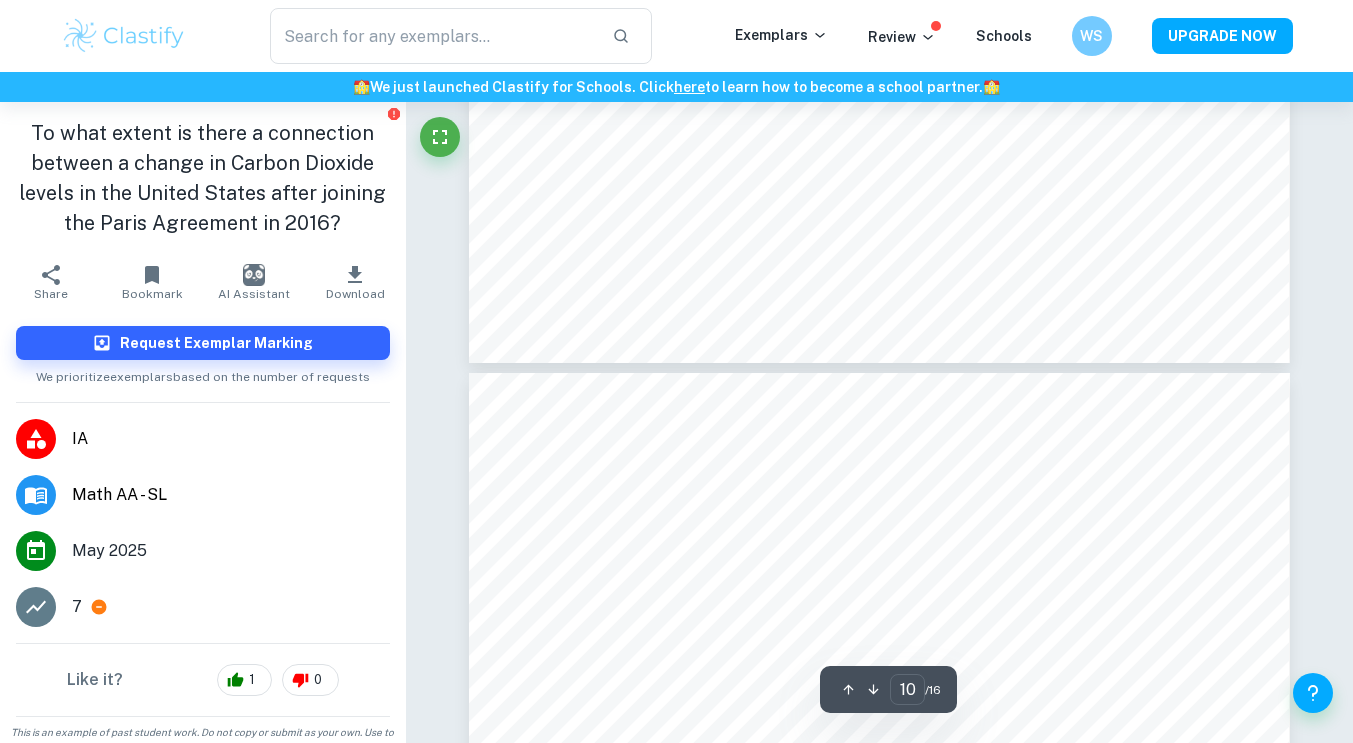 type on "11" 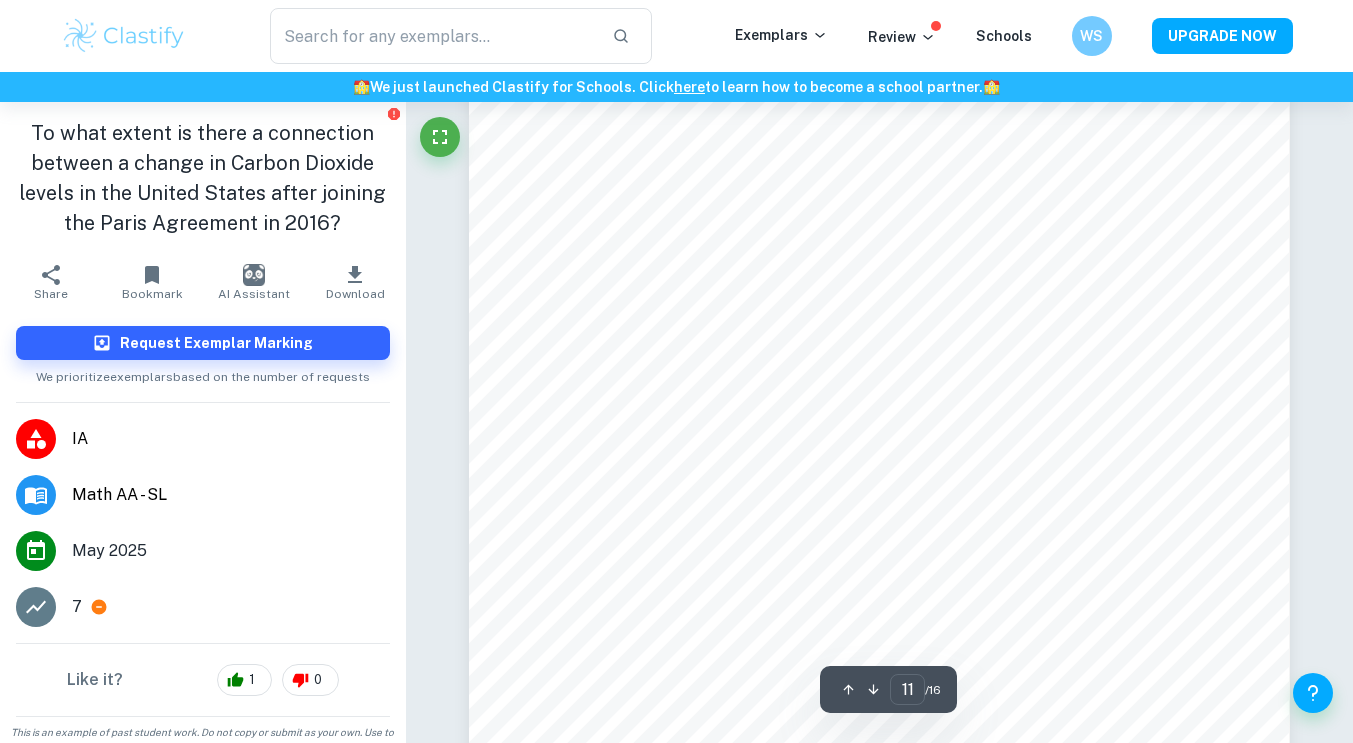 scroll, scrollTop: 11326, scrollLeft: 0, axis: vertical 